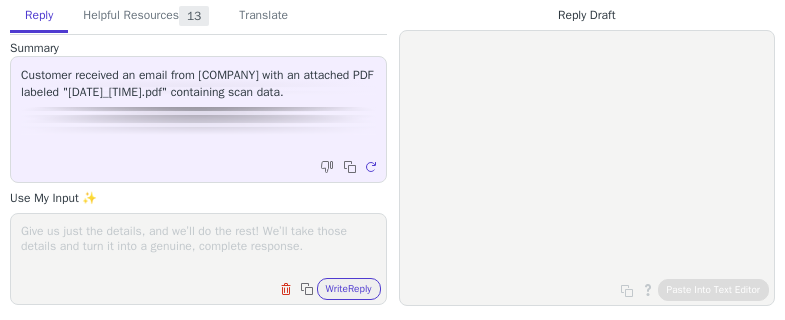 scroll, scrollTop: 0, scrollLeft: 0, axis: both 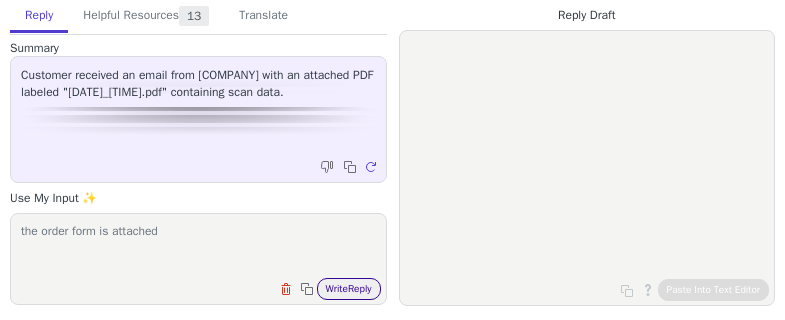 click on "Write  Reply" at bounding box center (349, 289) 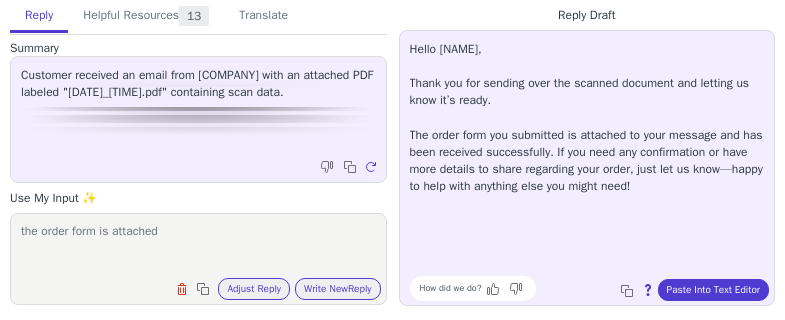 click on "the order form is attached" at bounding box center (198, 246) 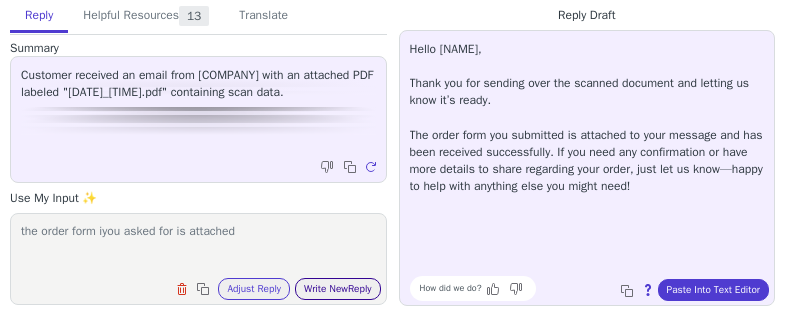 type on "the order form iyou asked for is attached" 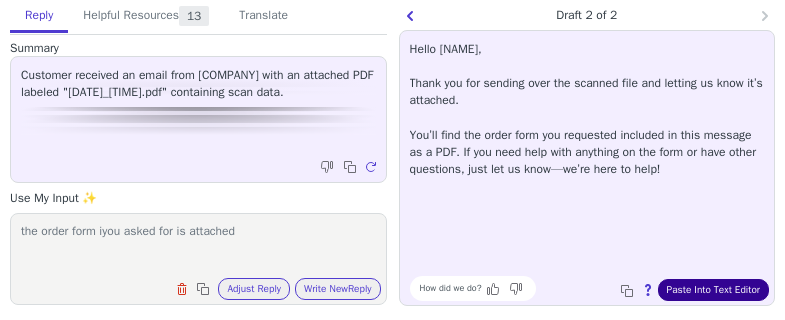 click on "Paste Into Text Editor" at bounding box center (713, 290) 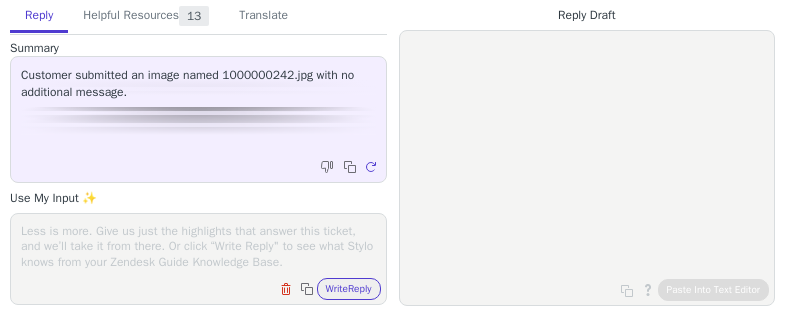 scroll, scrollTop: 0, scrollLeft: 0, axis: both 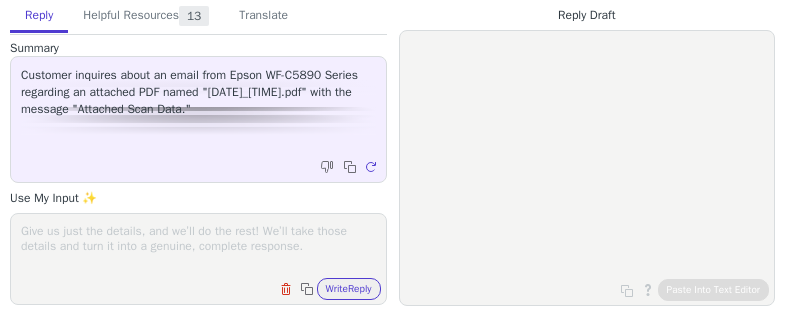 click on "Summary Customer inquires about an email from Epson WF-C5890 Series regarding an attached PDF named "[DATE]_[TIME].pdf" with the message "Attached Scan Data." Copy to clipboard Regenerate Use My Input ✨ Clear field Copy to clipboard Write  Reply" at bounding box center [198, 172] 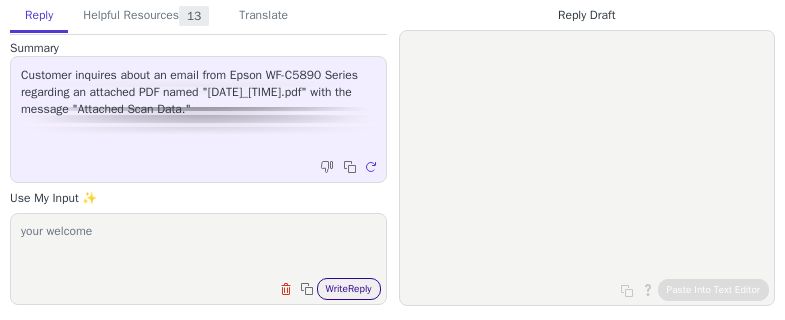 type on "your welcome" 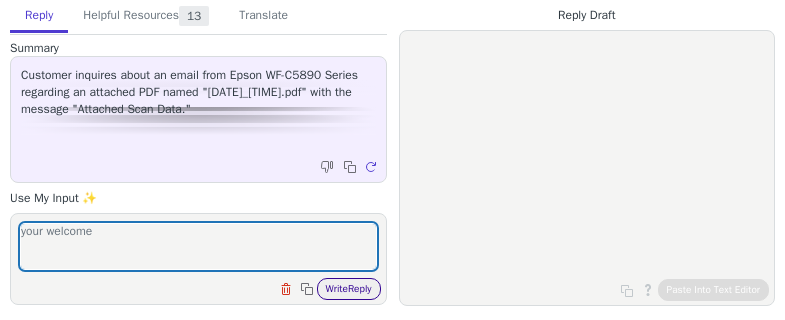 click on "Write  Reply" at bounding box center [349, 289] 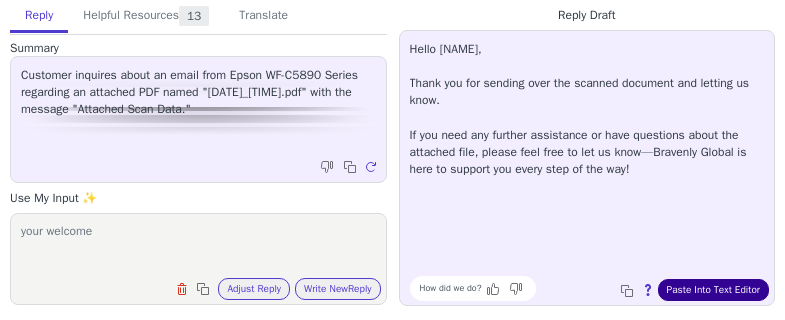 click on "Paste Into Text Editor" at bounding box center [713, 290] 